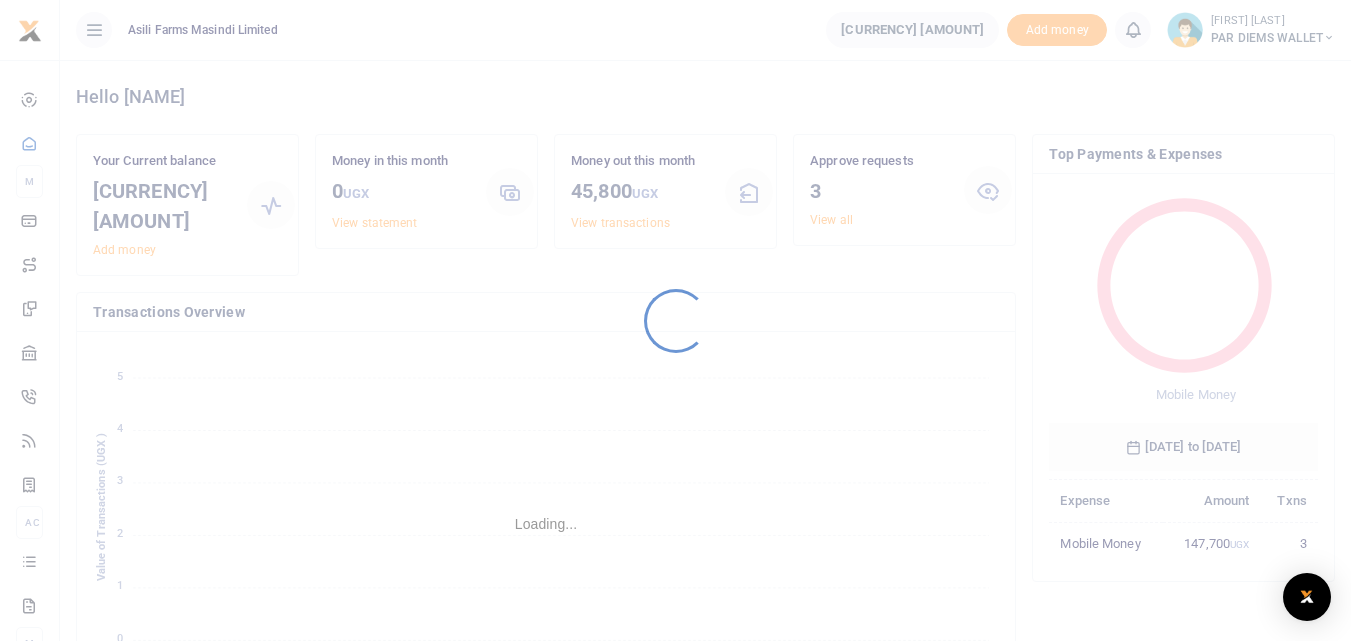 scroll, scrollTop: 0, scrollLeft: 0, axis: both 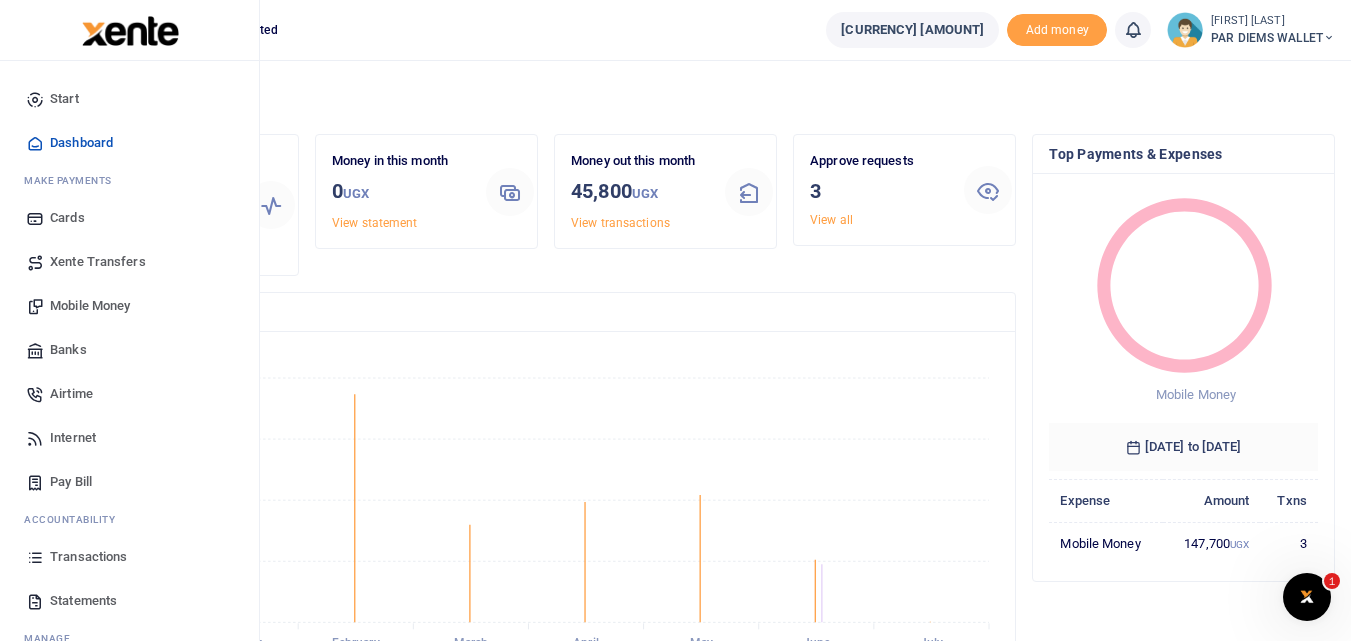 click at bounding box center [35, 557] 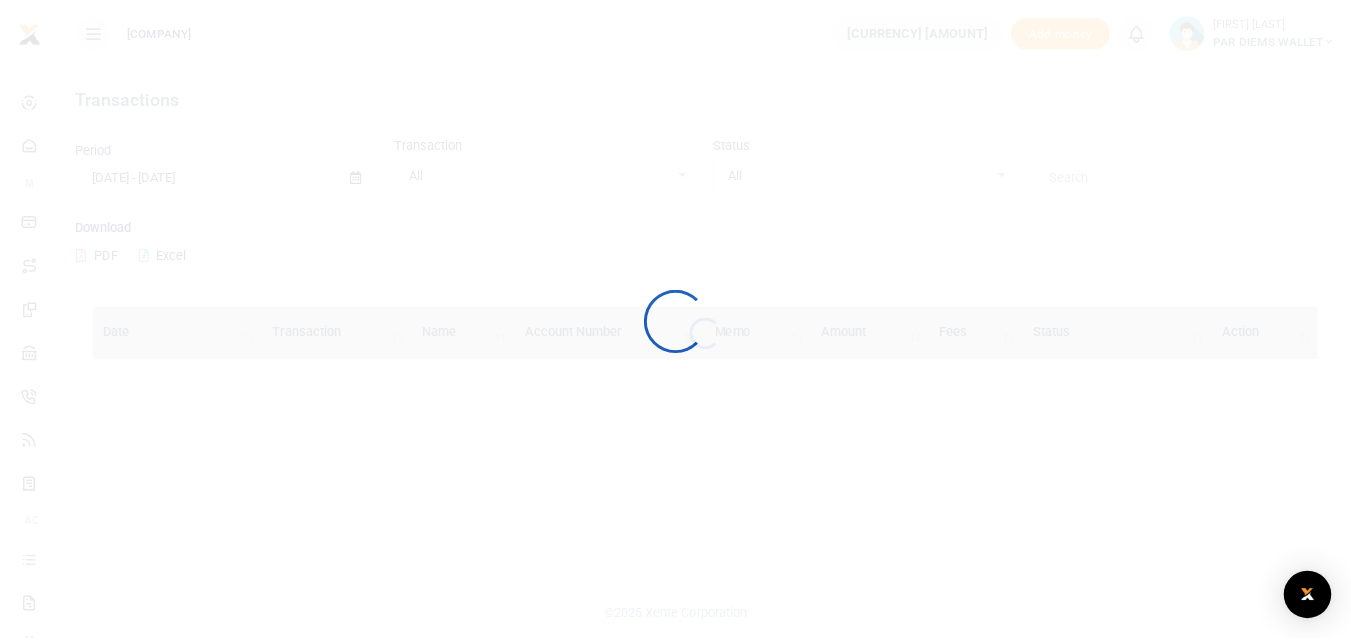 scroll, scrollTop: 0, scrollLeft: 0, axis: both 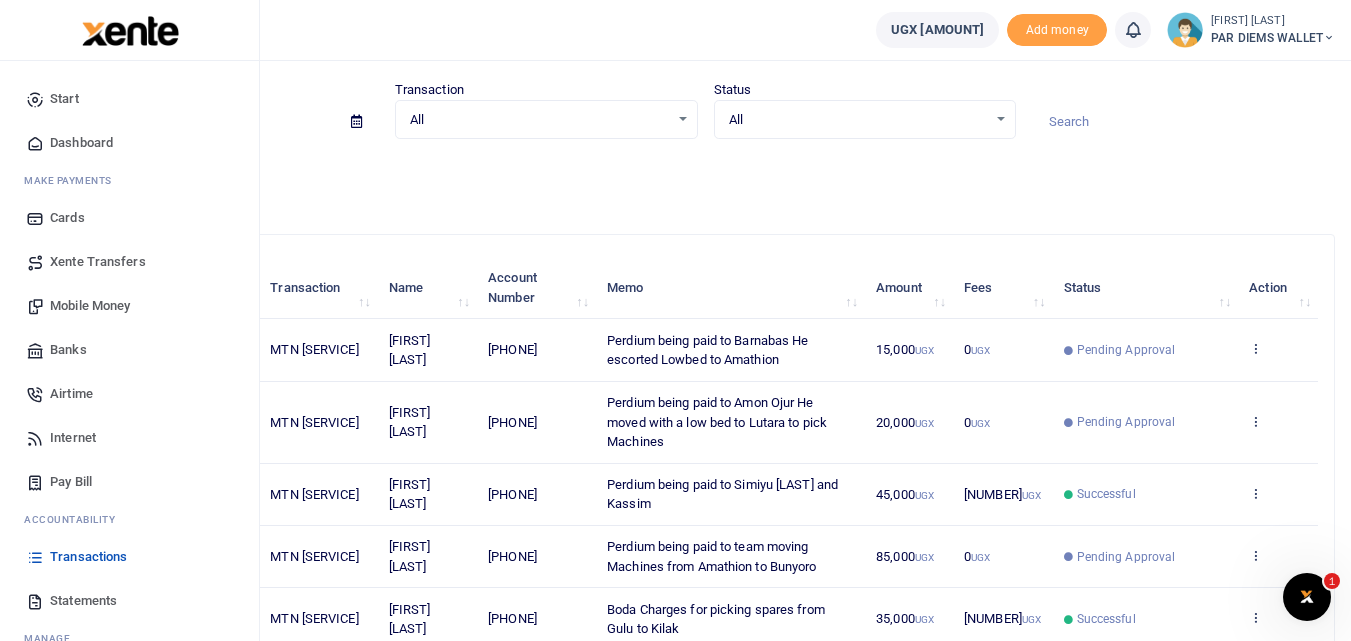 click on "Mobile Money" at bounding box center (90, 306) 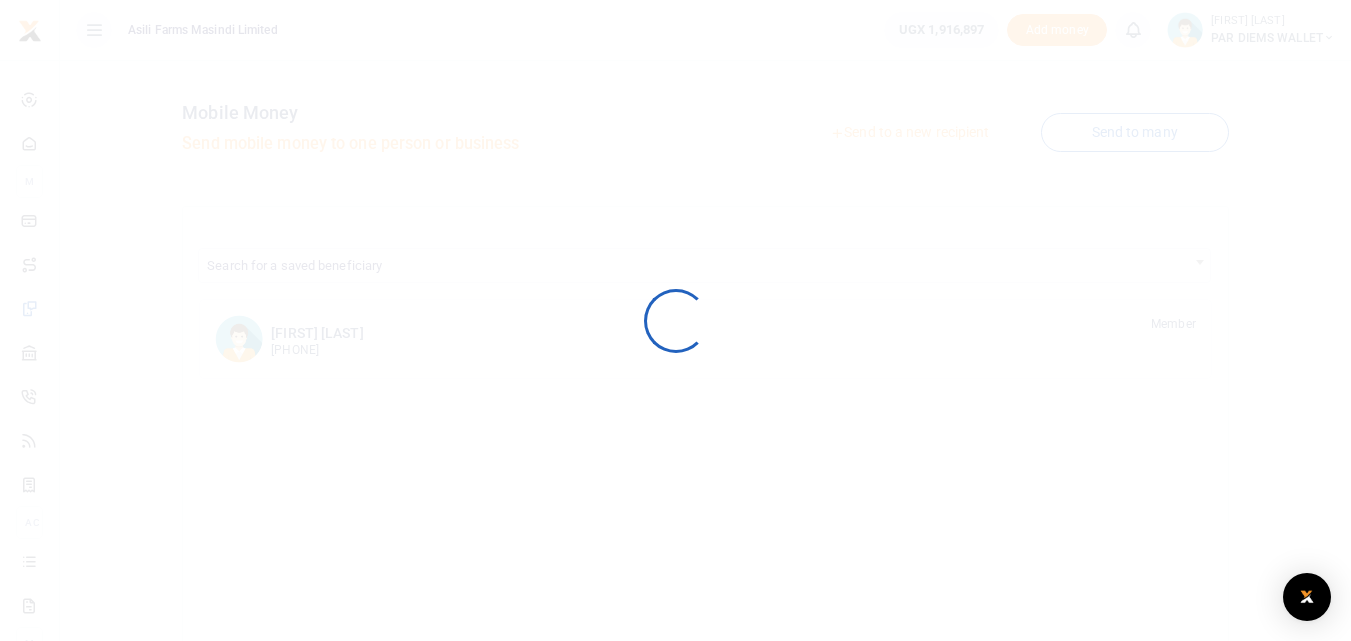 scroll, scrollTop: 0, scrollLeft: 0, axis: both 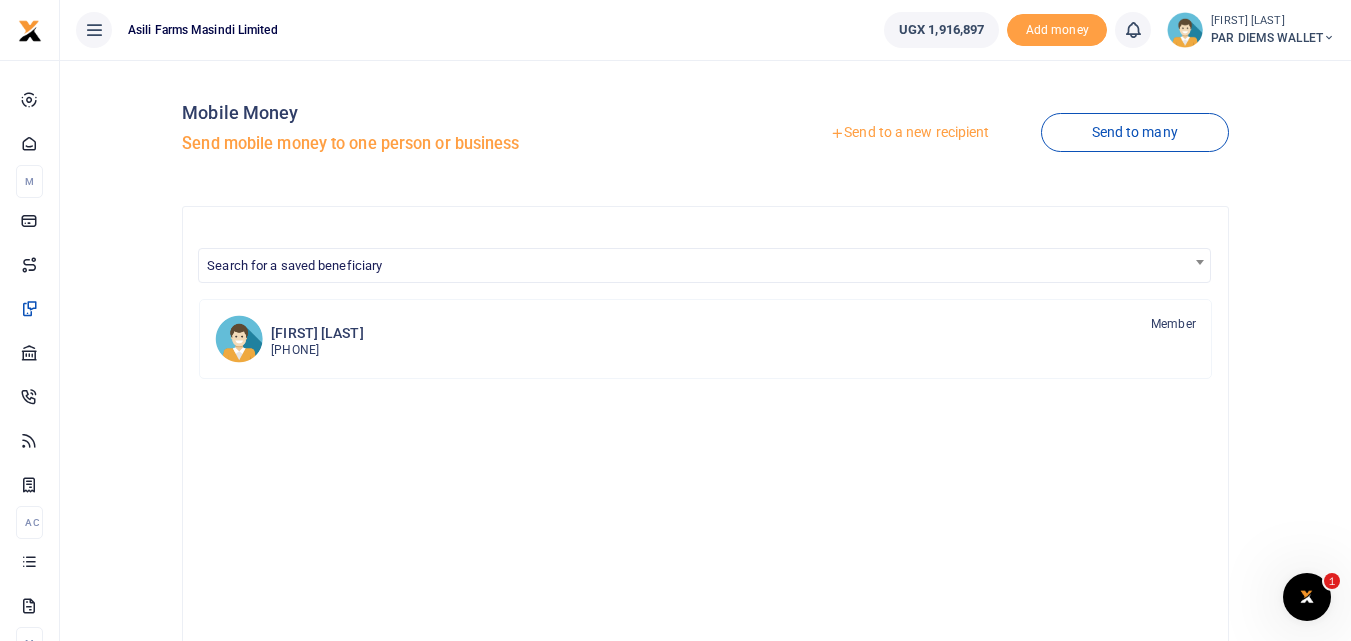 click on "Send to a new recipient" at bounding box center (909, 133) 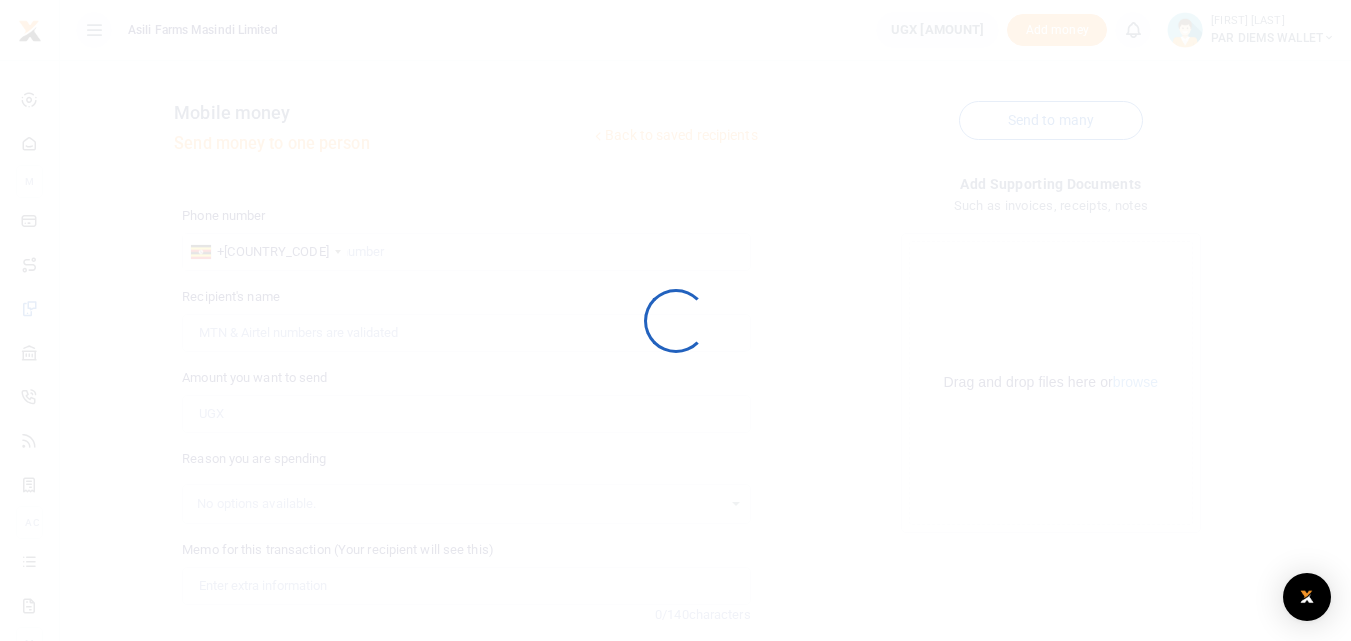 scroll, scrollTop: 0, scrollLeft: 0, axis: both 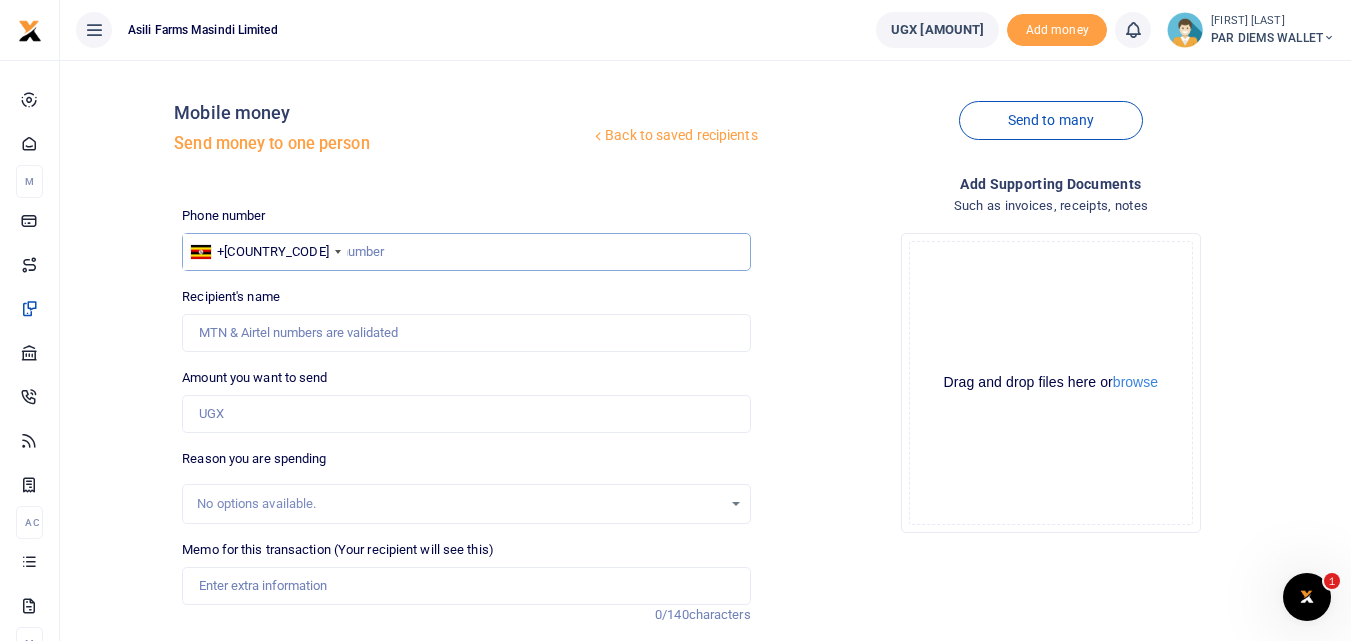 click at bounding box center (466, 252) 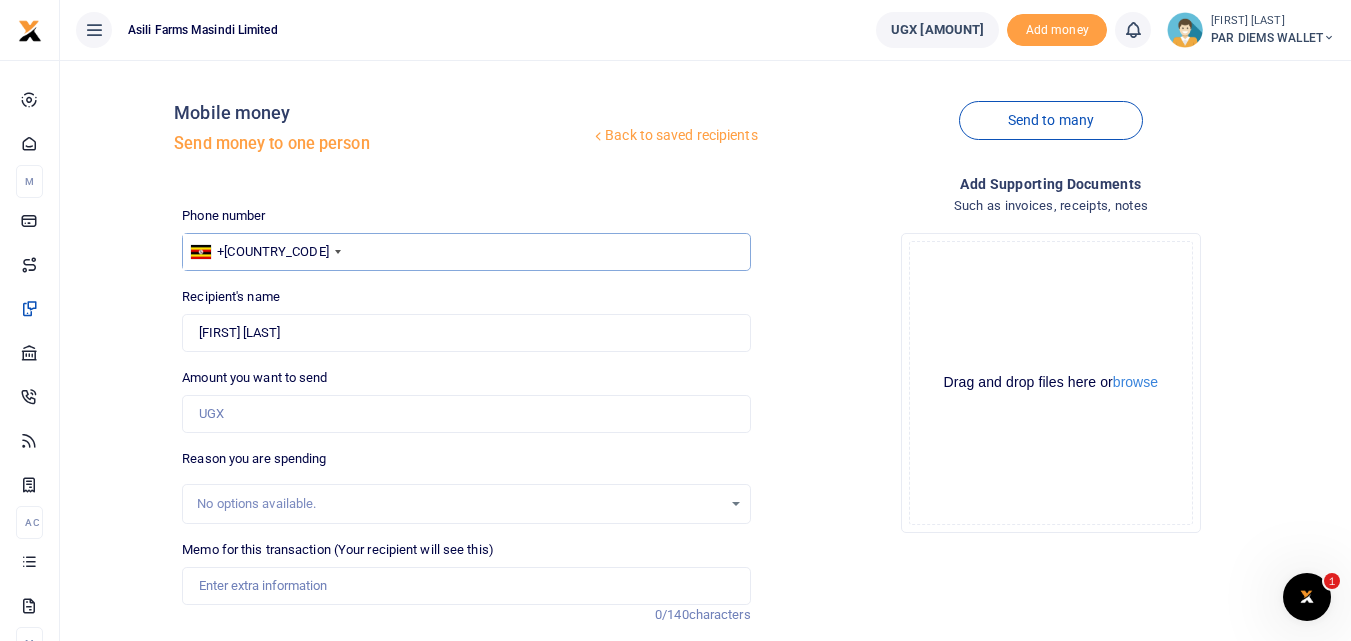 type on "761624255" 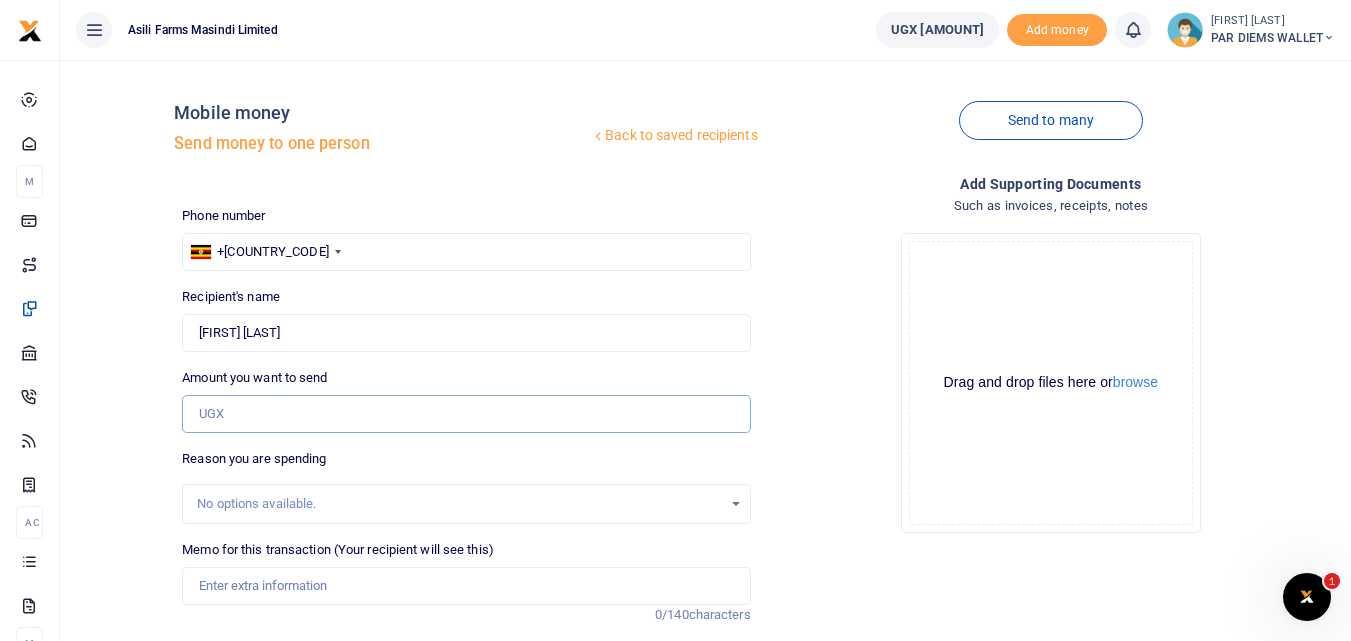 click on "Amount you want to send" at bounding box center [466, 414] 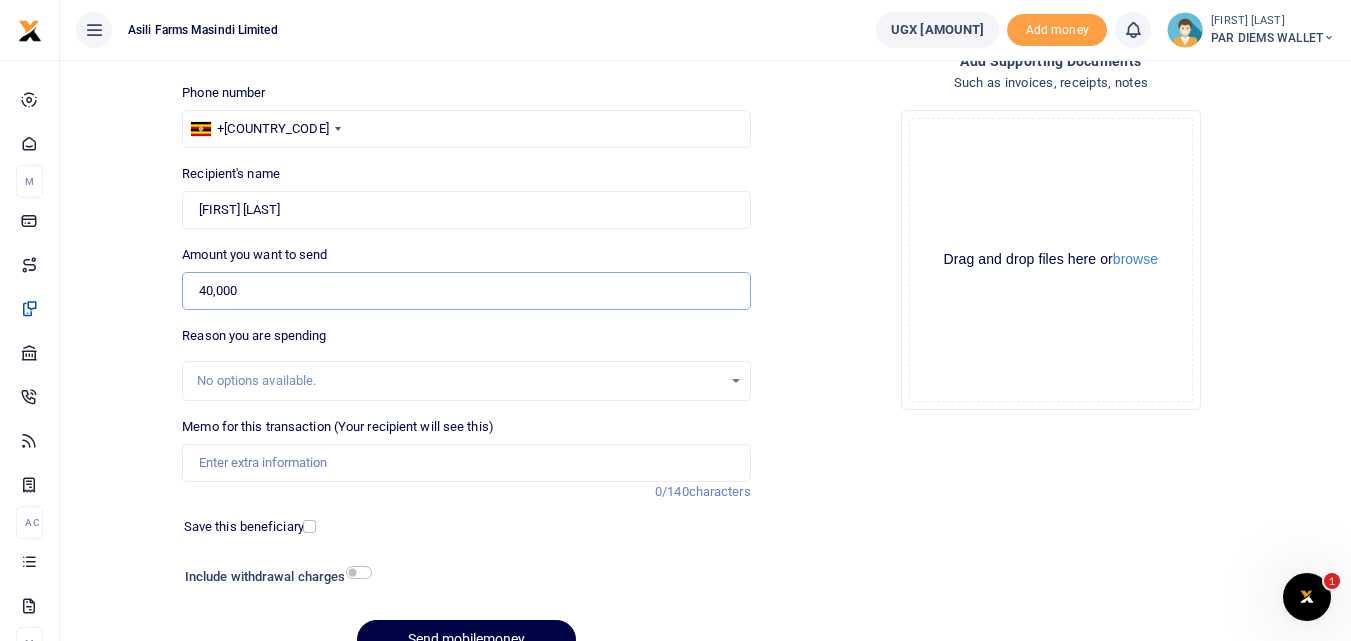 scroll, scrollTop: 171, scrollLeft: 0, axis: vertical 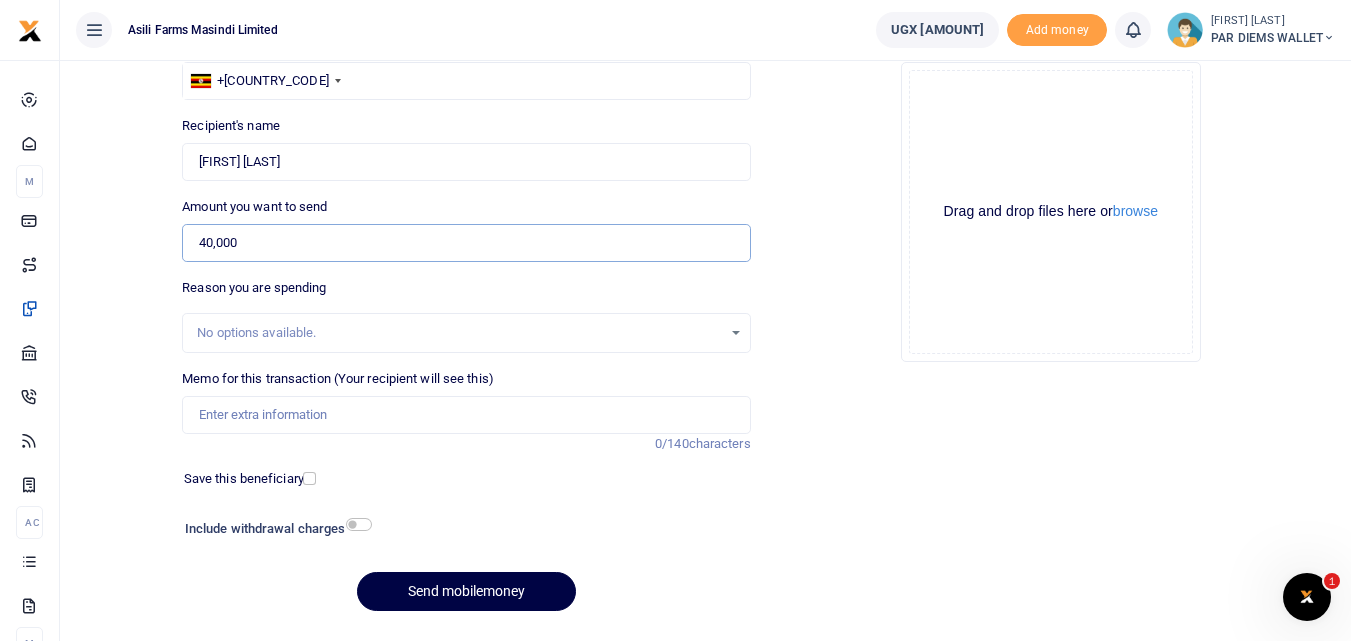 type on "40,000" 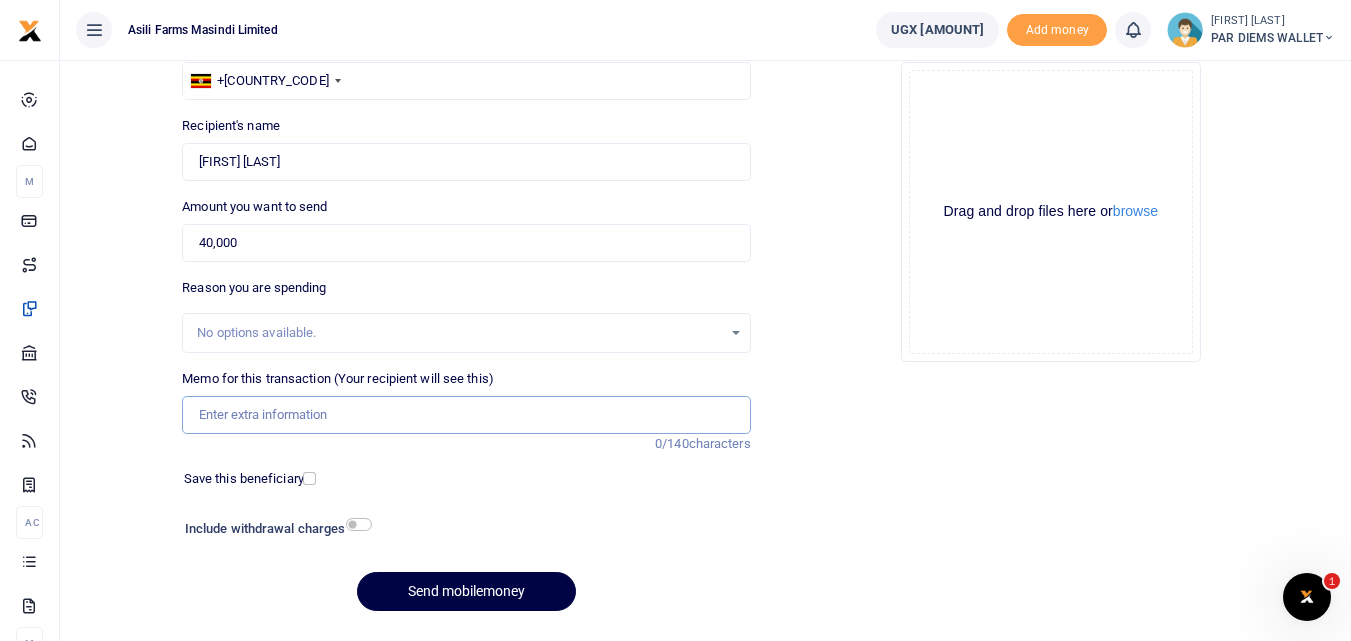 click on "Memo for this transaction (Your recipient will see this)" at bounding box center [466, 415] 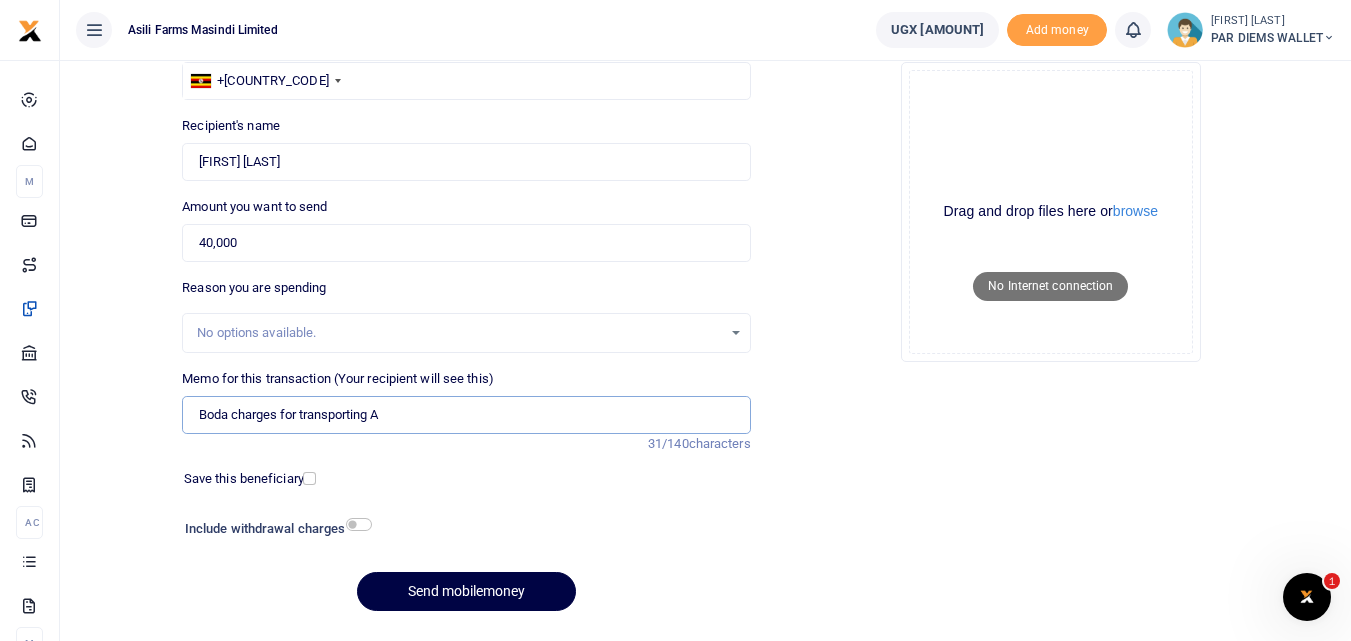 click on "Boda charges for transporting A" at bounding box center [466, 415] 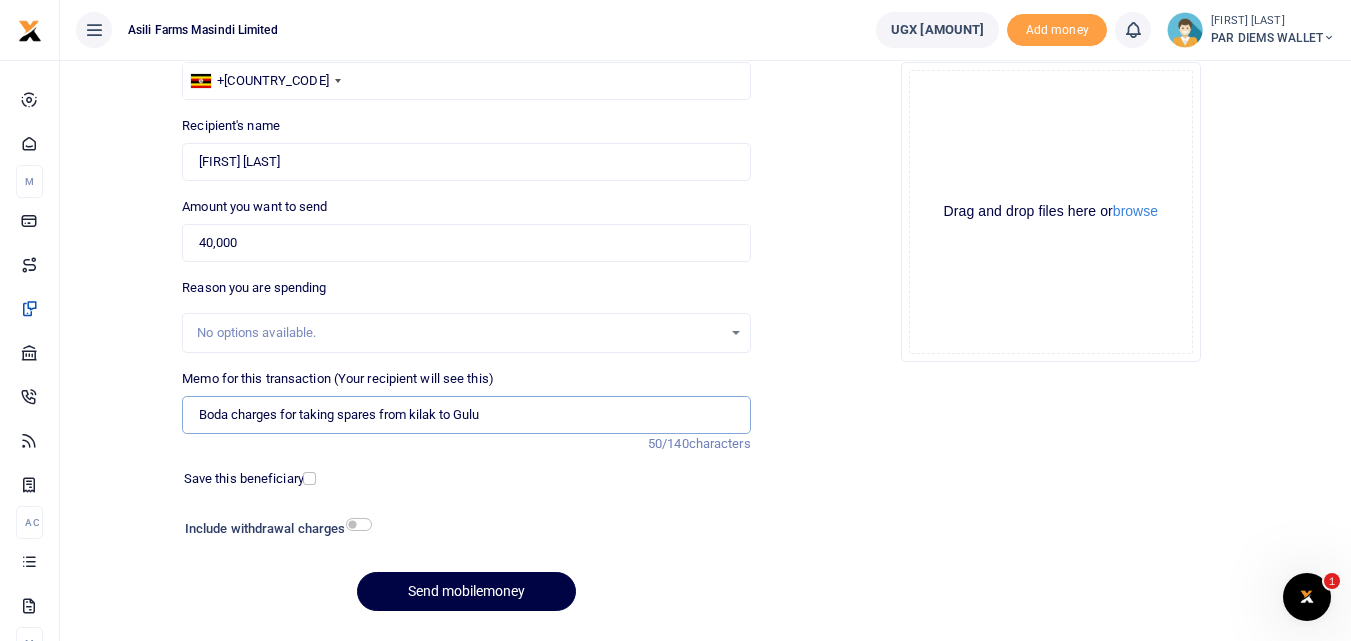 scroll, scrollTop: 225, scrollLeft: 0, axis: vertical 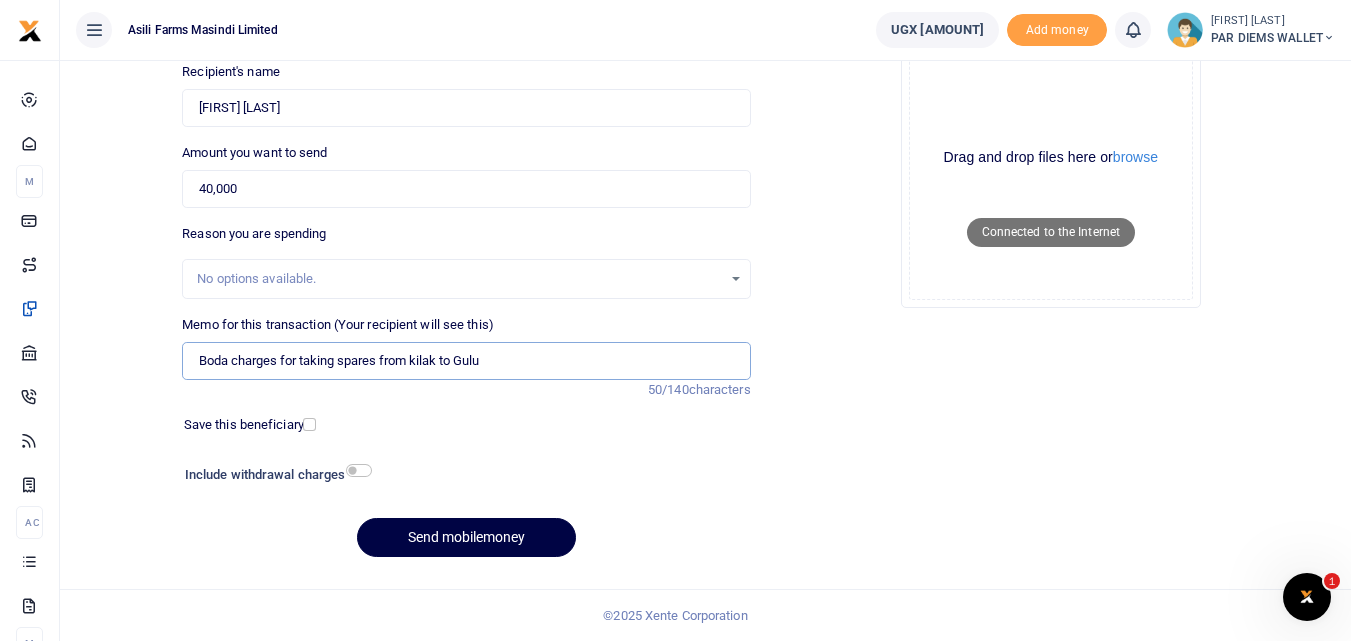 type on "Boda charges for taking spares from kilak to Gulu" 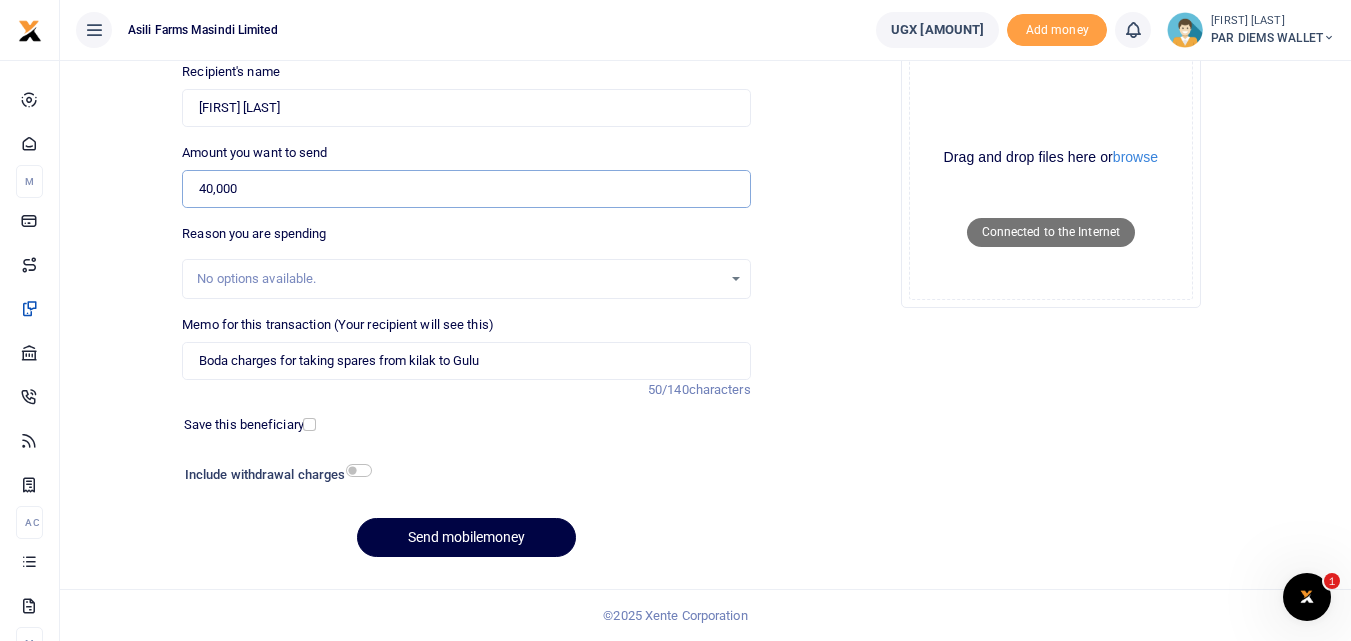 click on "40,000" at bounding box center [466, 189] 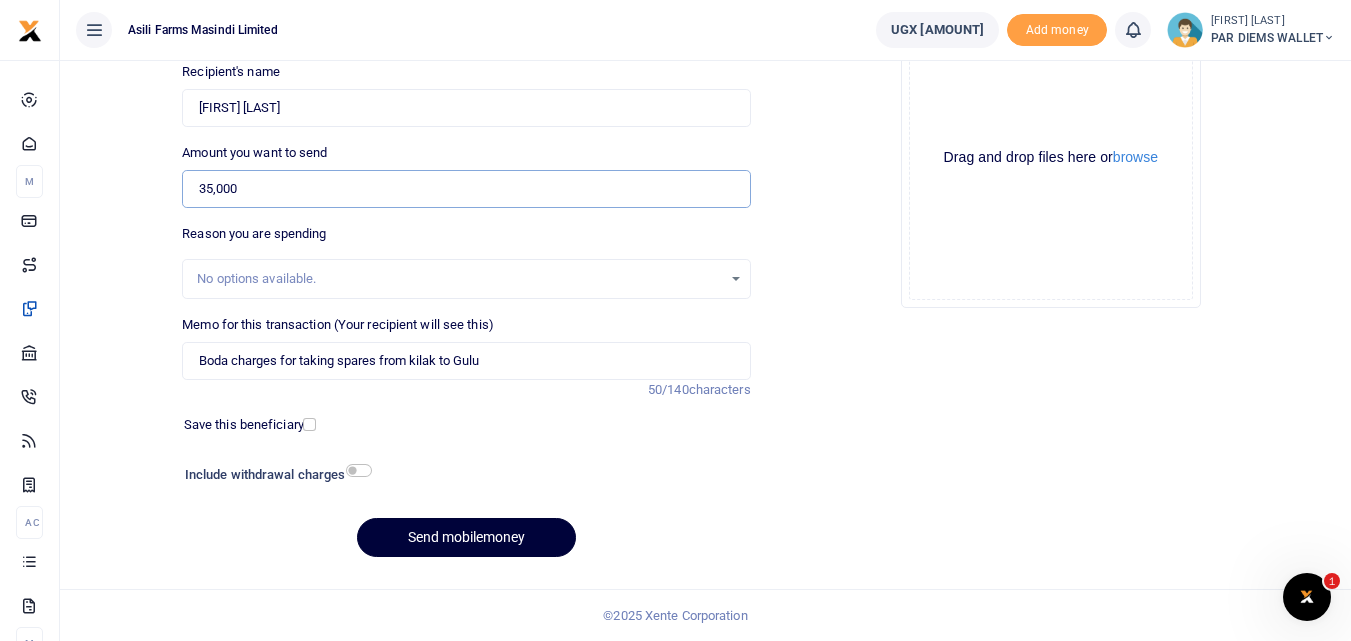 type on "35,000" 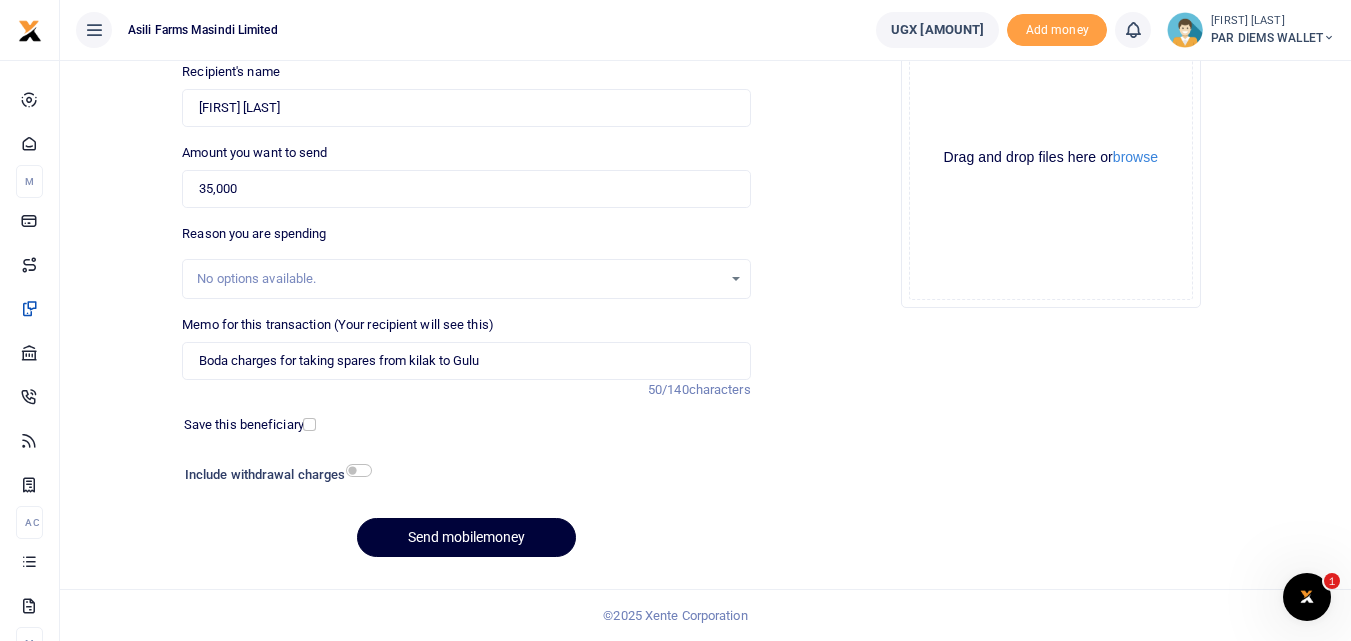 click on "Send mobilemoney" at bounding box center [466, 537] 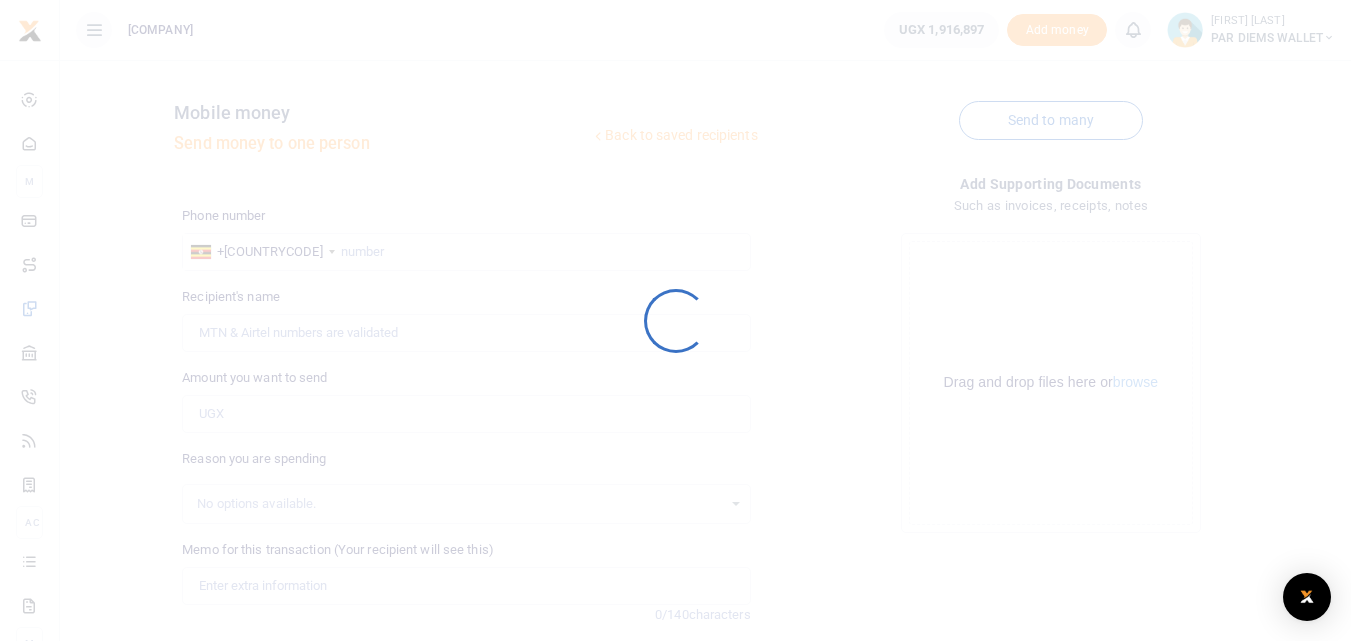 scroll, scrollTop: 225, scrollLeft: 0, axis: vertical 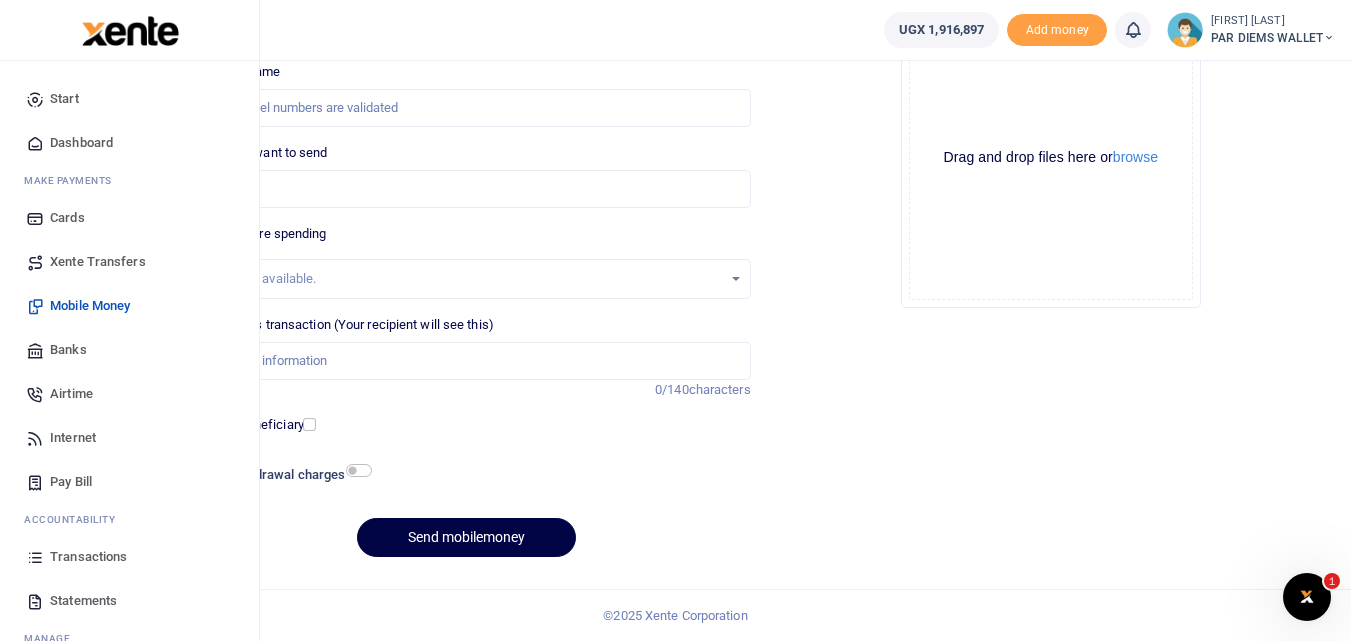 click at bounding box center (35, 557) 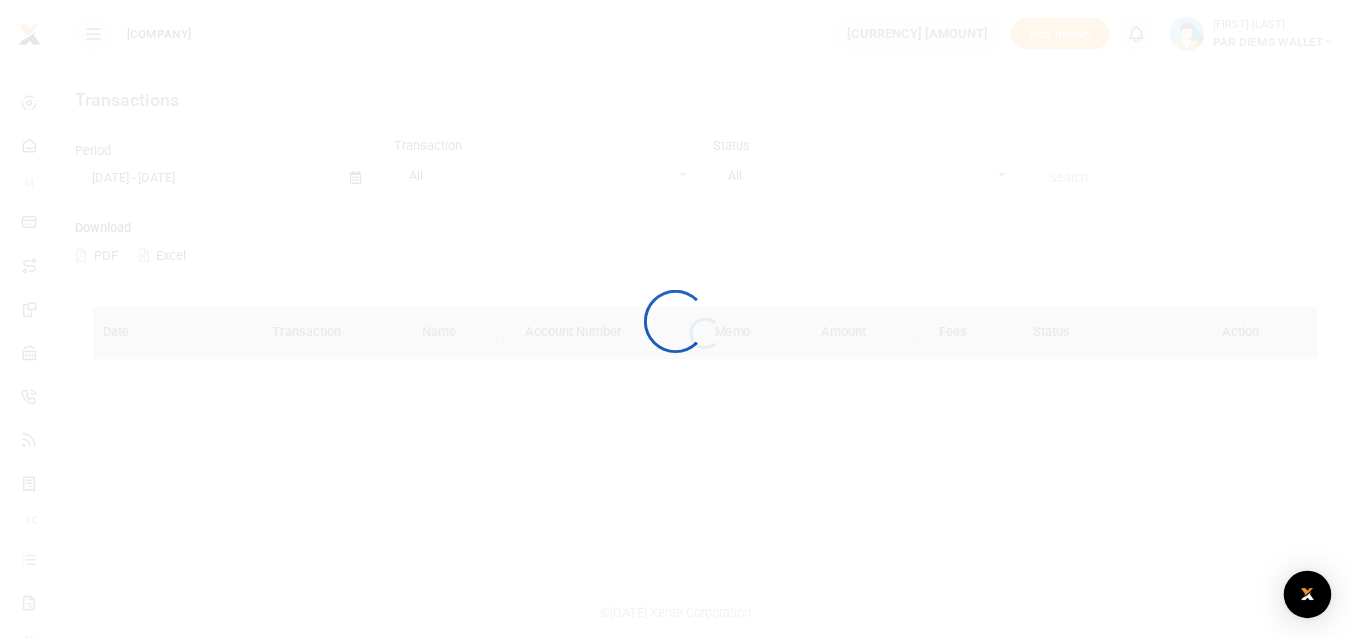 scroll, scrollTop: 0, scrollLeft: 0, axis: both 